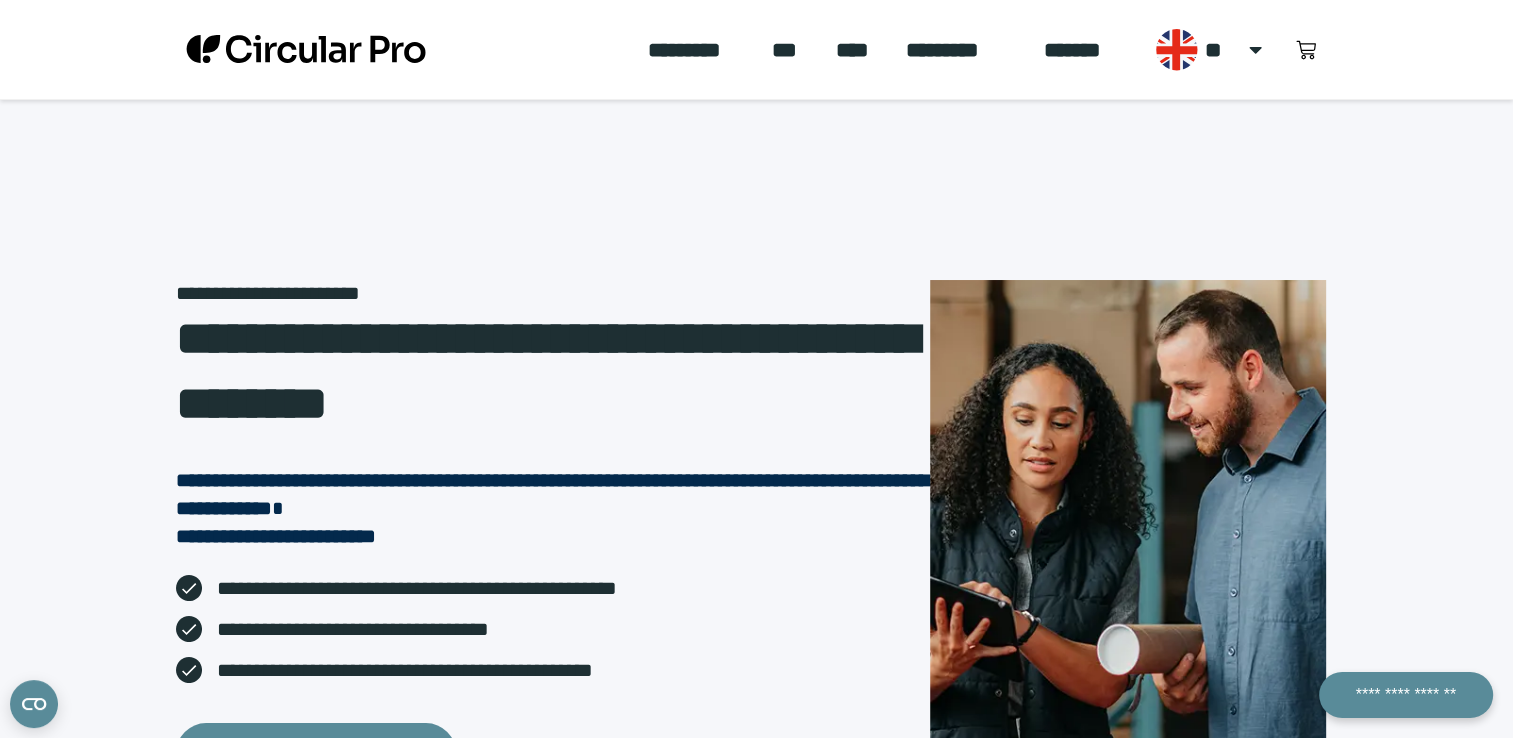 scroll, scrollTop: 0, scrollLeft: 0, axis: both 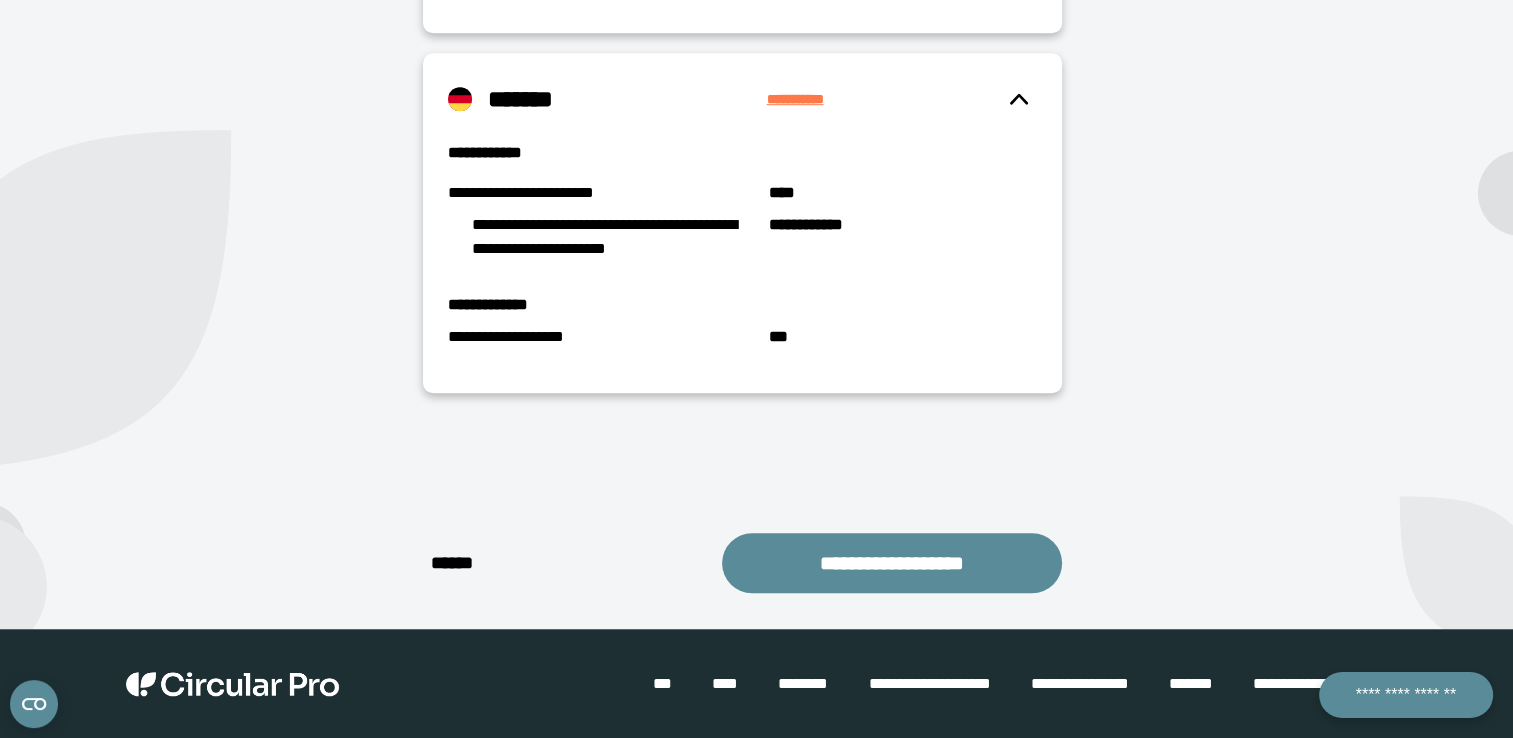 click on "**********" at bounding box center [1244, -362] 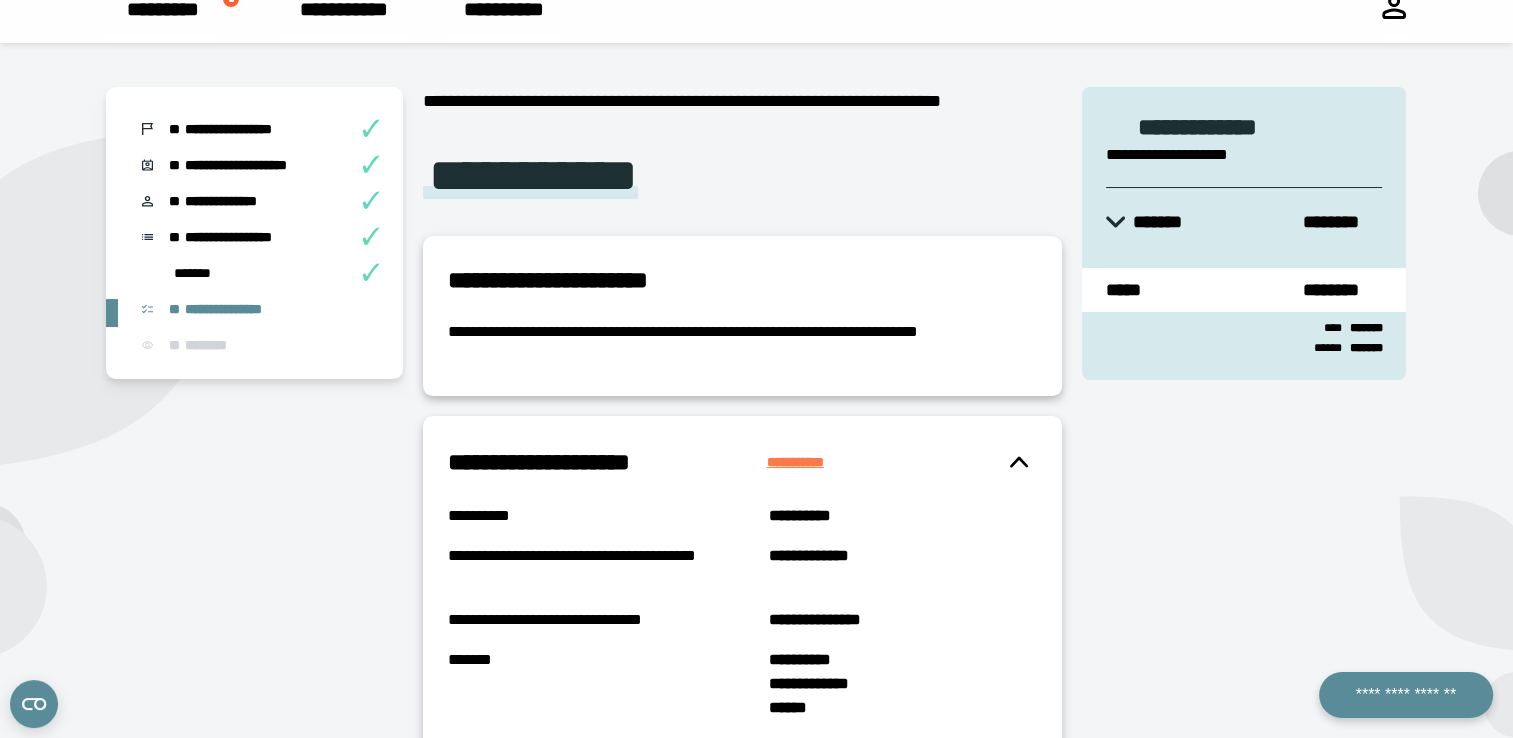 scroll, scrollTop: 56, scrollLeft: 0, axis: vertical 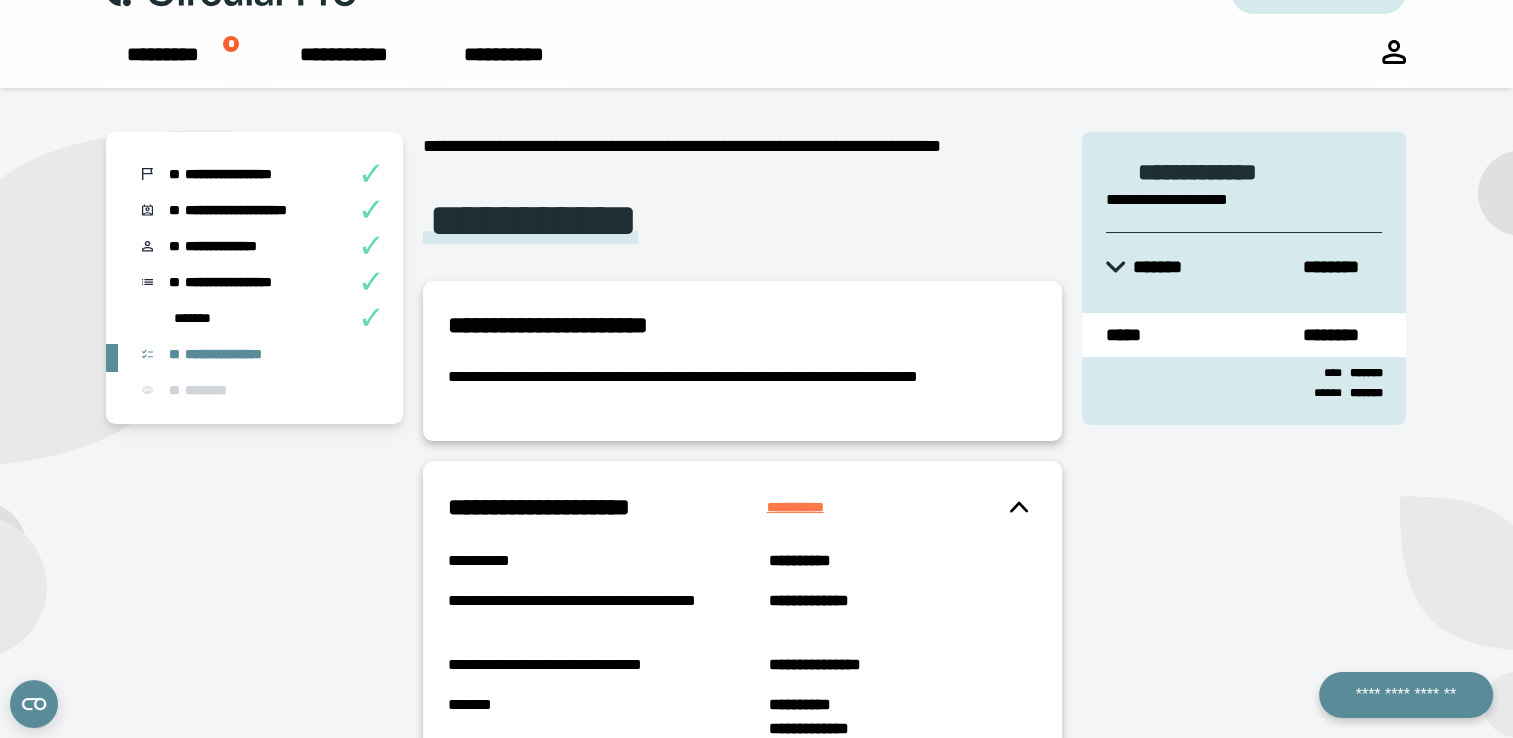 click on "*******" at bounding box center [256, 322] 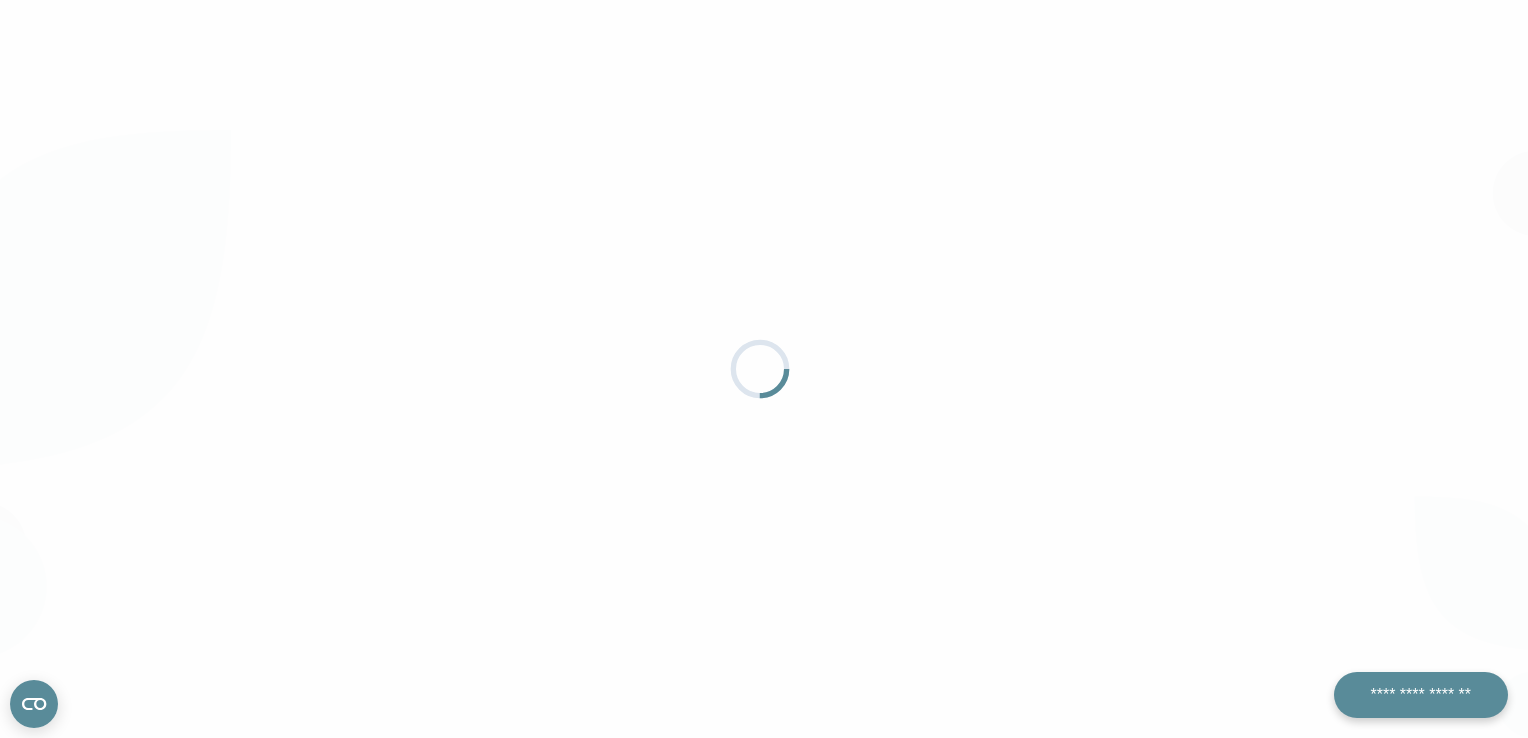 scroll, scrollTop: 0, scrollLeft: 0, axis: both 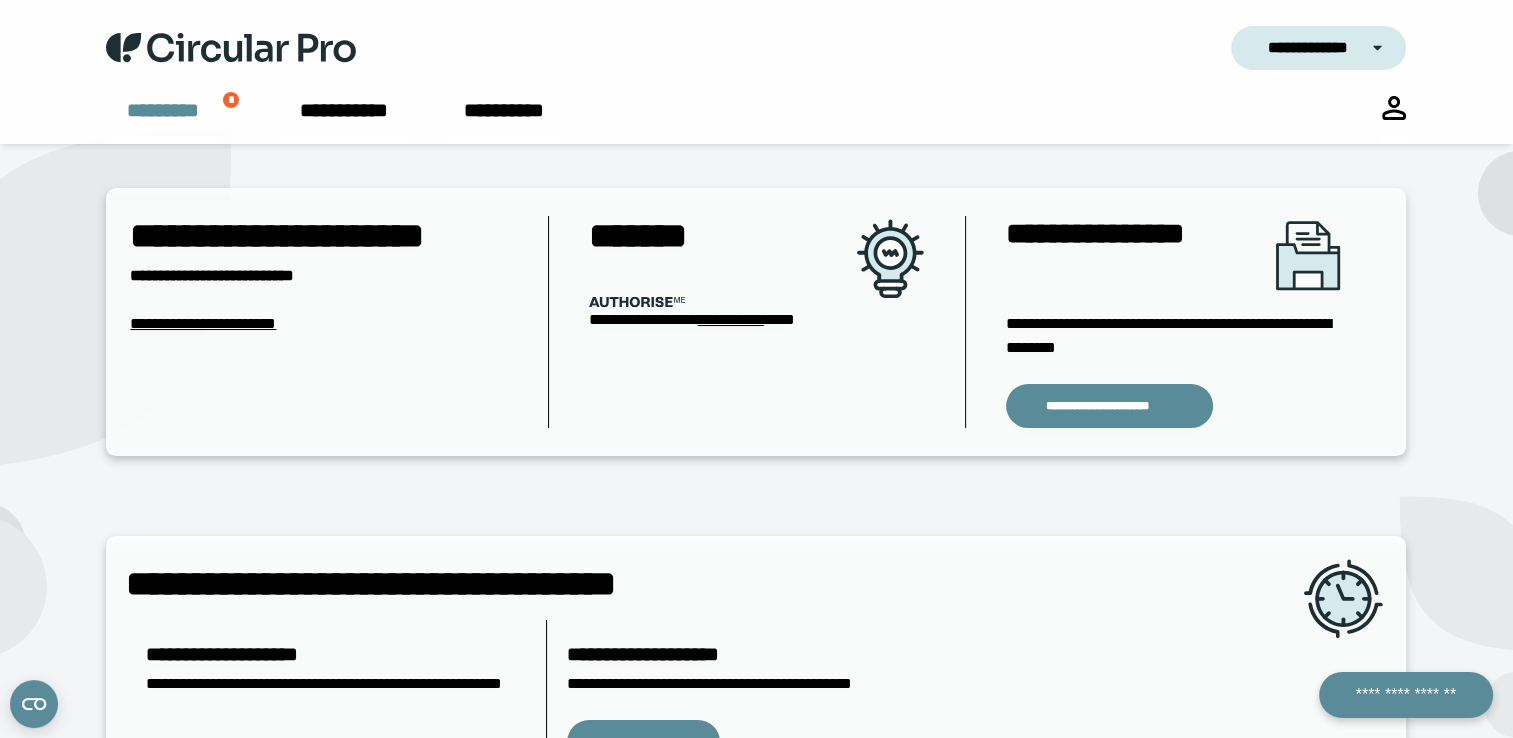 click on "*********" at bounding box center (162, 120) 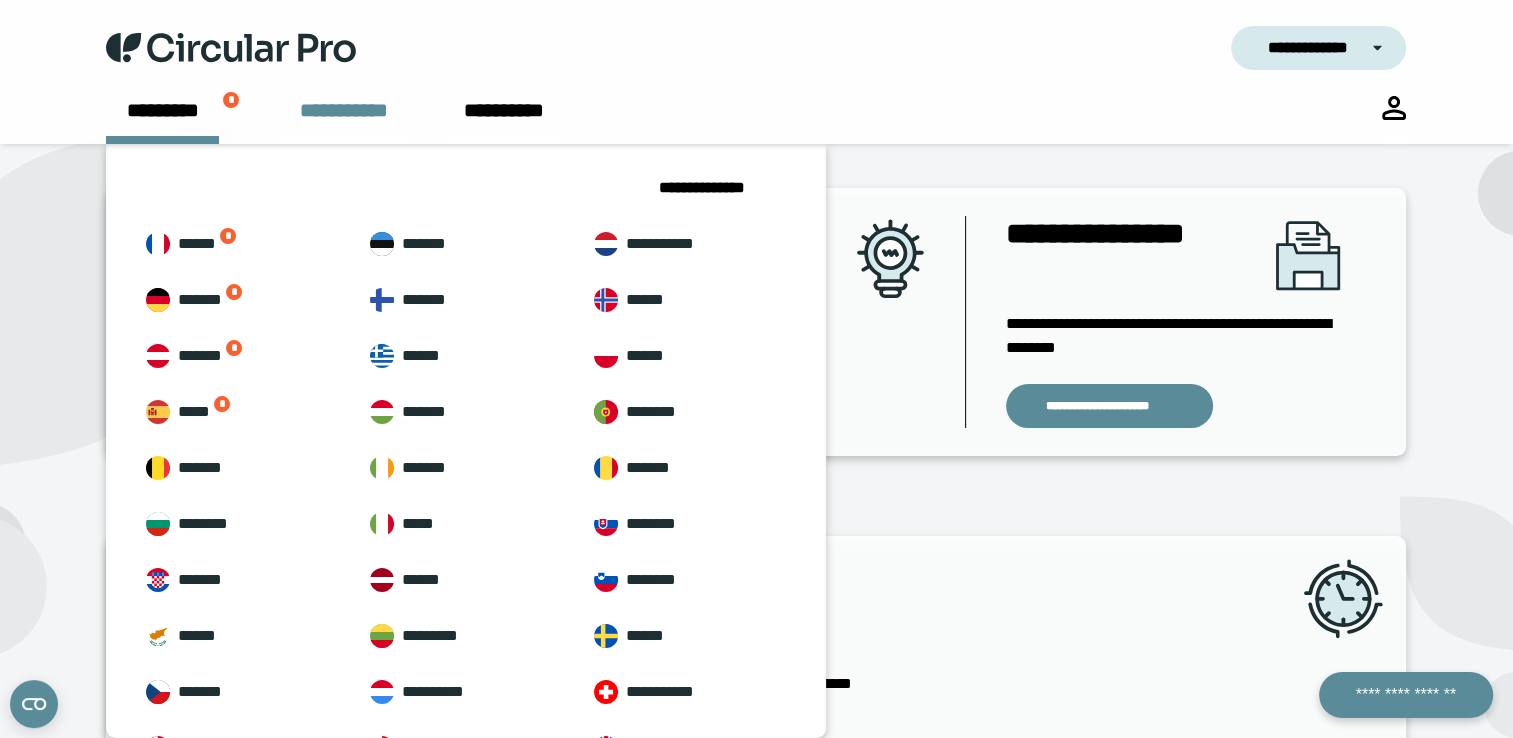 click on "**********" at bounding box center [343, 120] 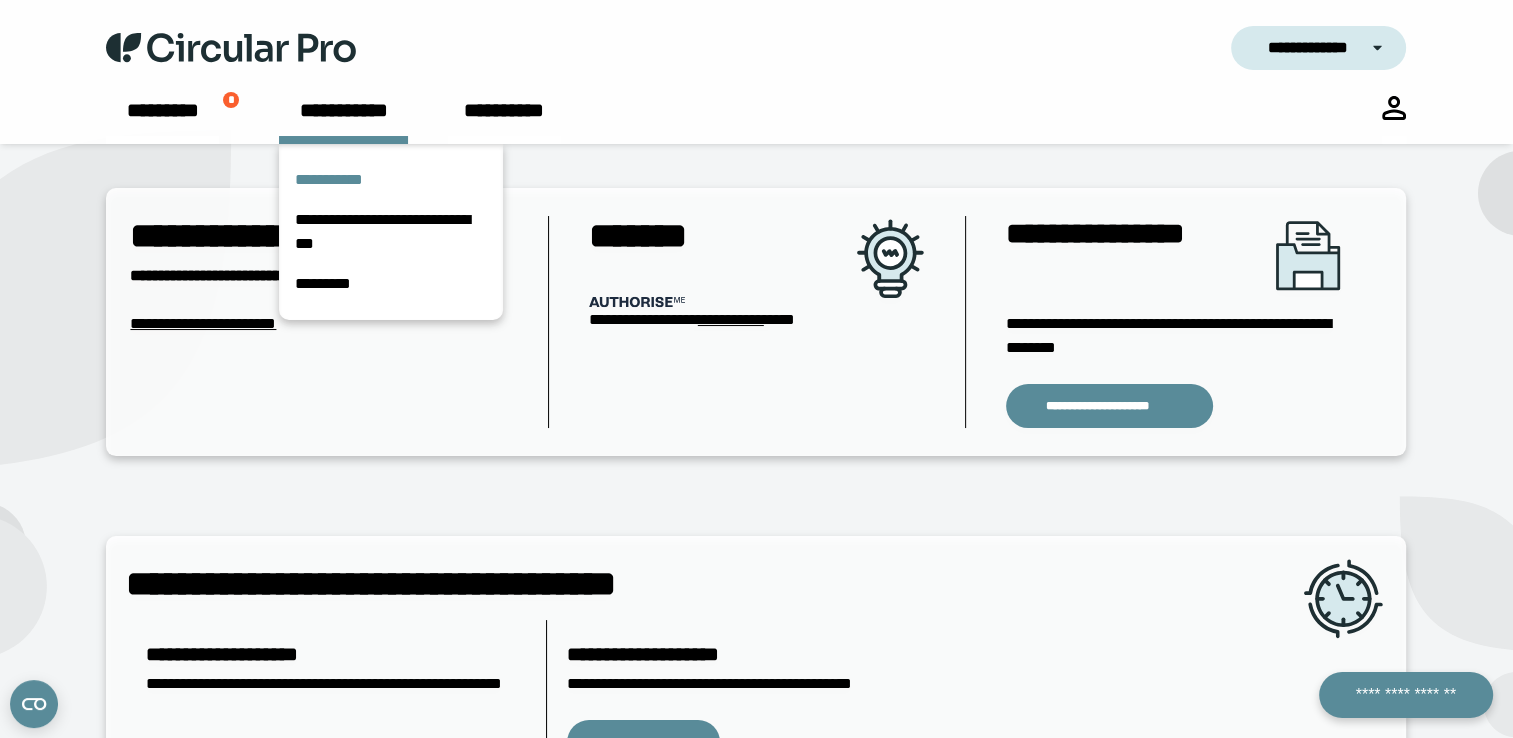click on "**********" at bounding box center (391, 180) 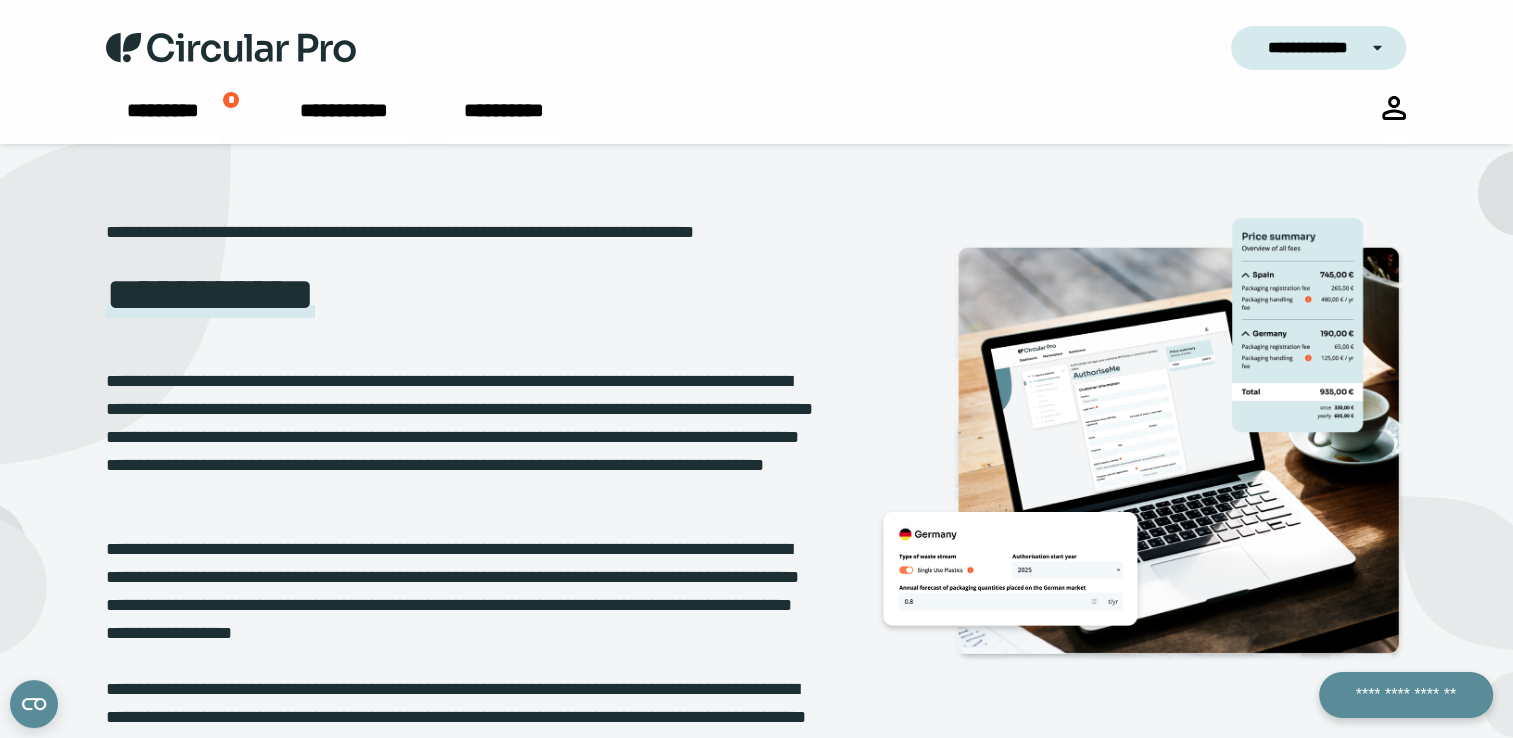 drag, startPoint x: 1511, startPoint y: 152, endPoint x: 1527, endPoint y: 308, distance: 156.81836 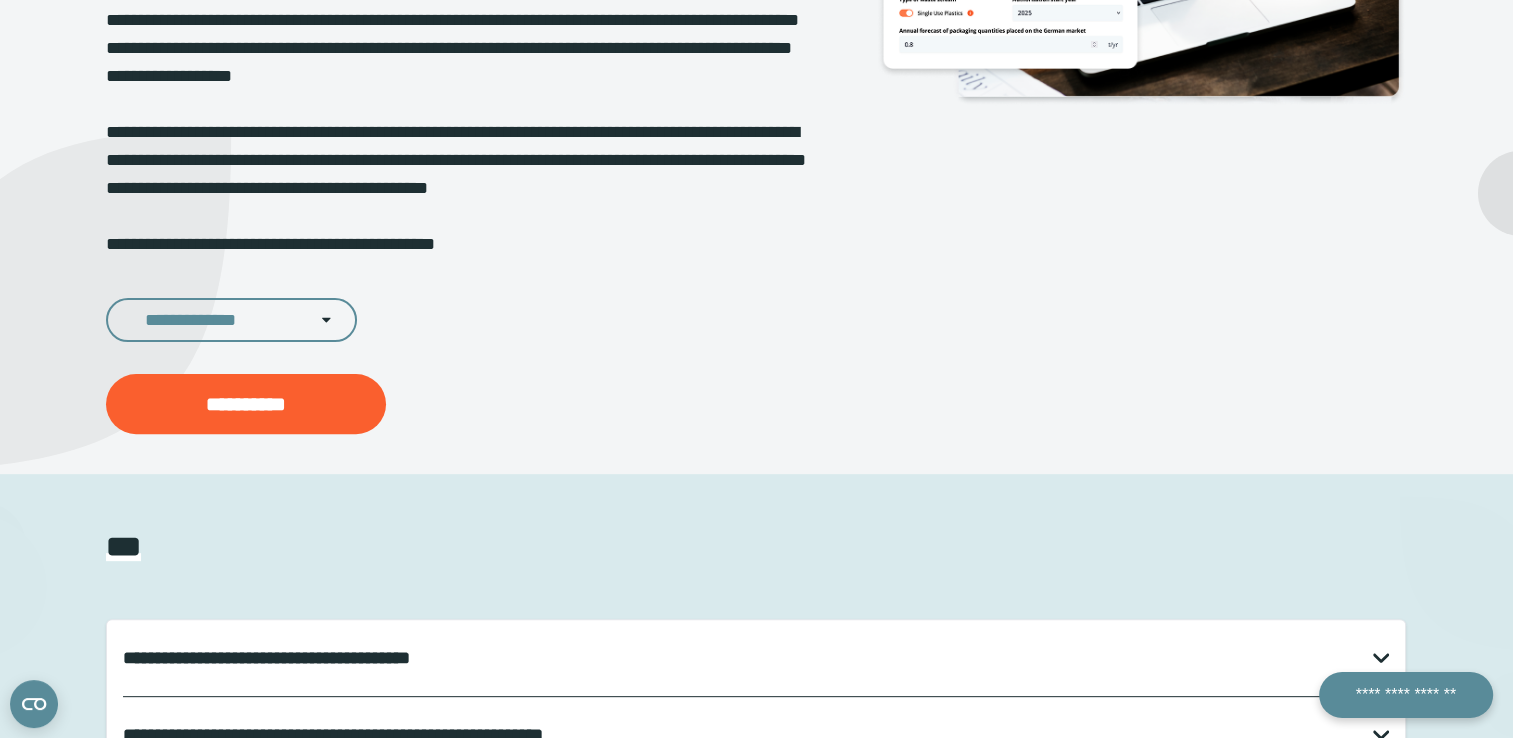 scroll, scrollTop: 580, scrollLeft: 0, axis: vertical 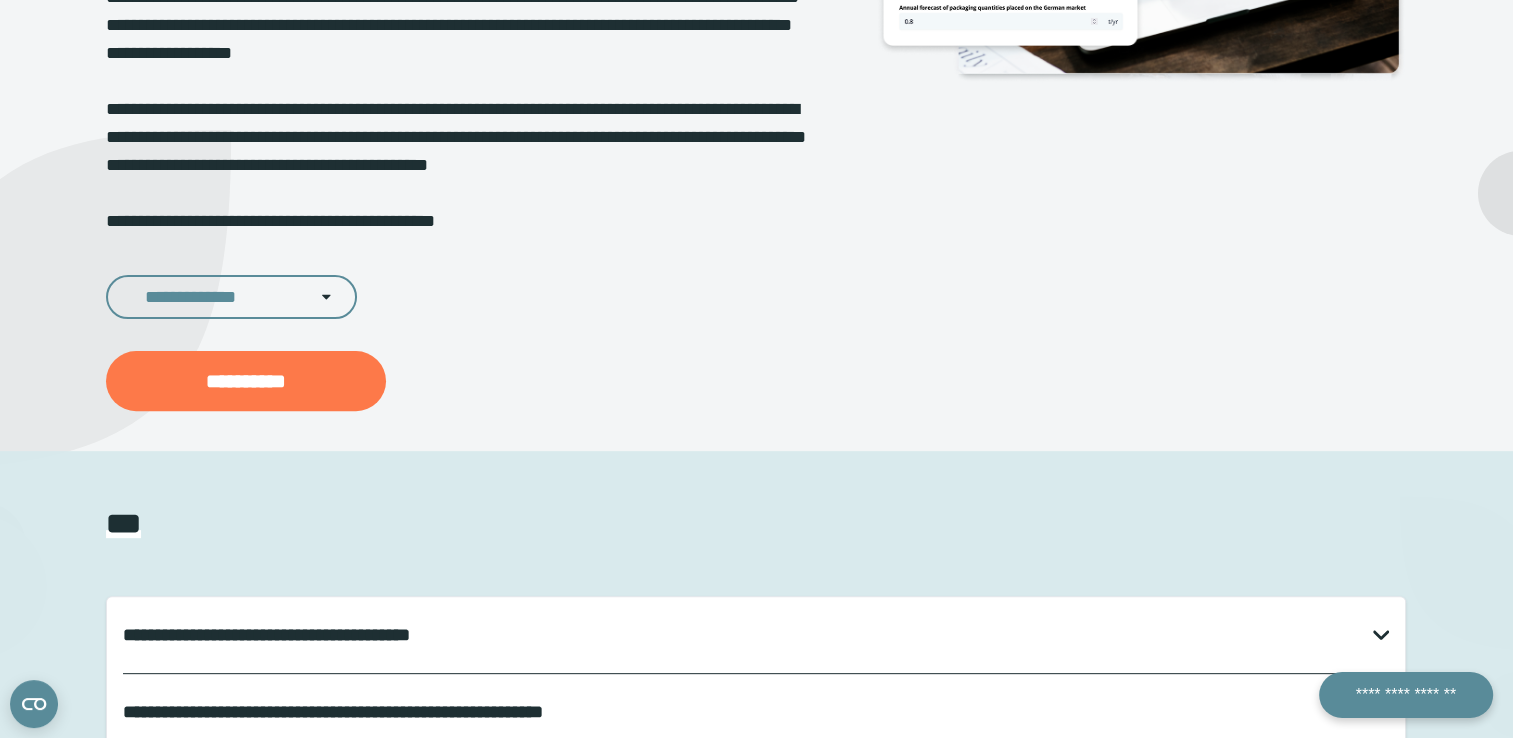 click on "**********" at bounding box center (246, 381) 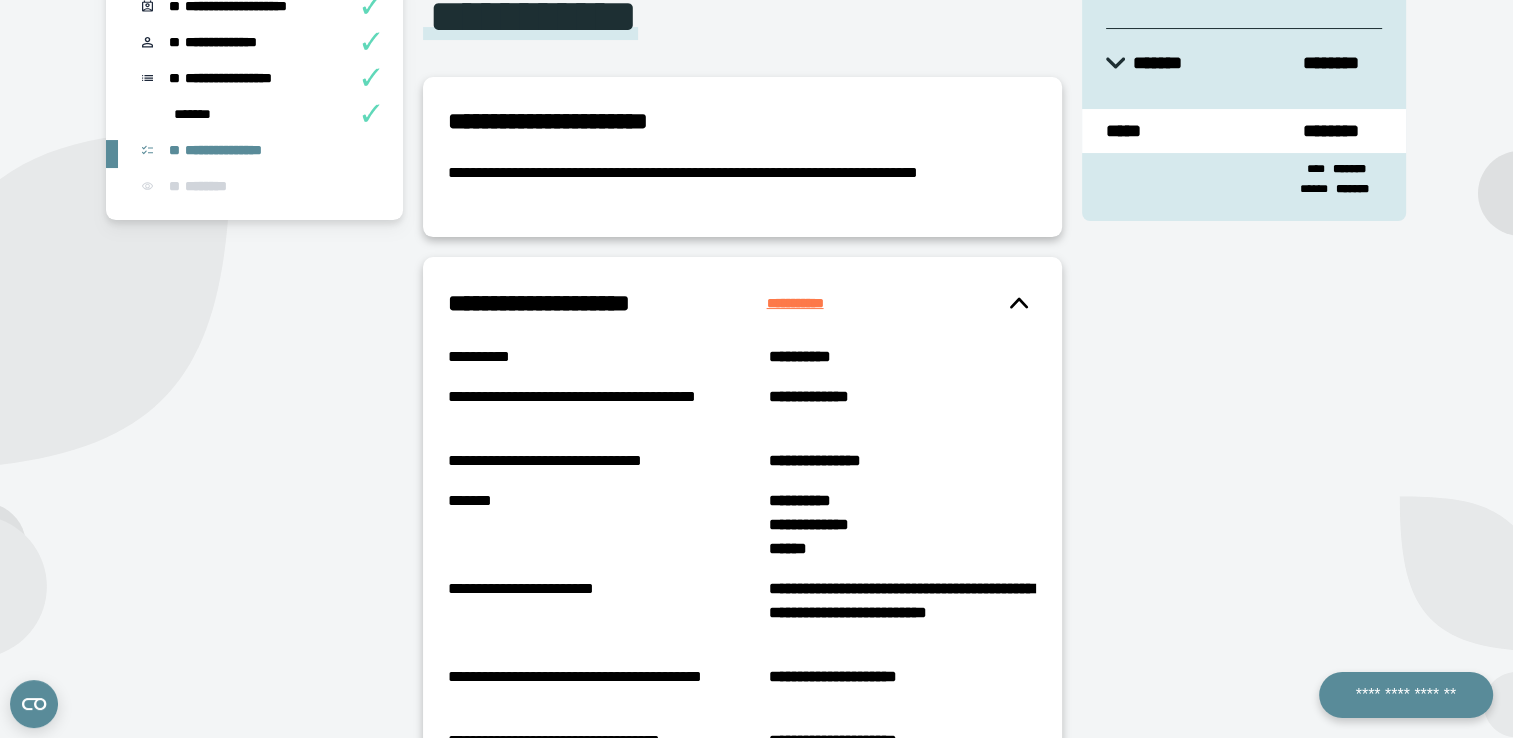 scroll, scrollTop: 174, scrollLeft: 0, axis: vertical 